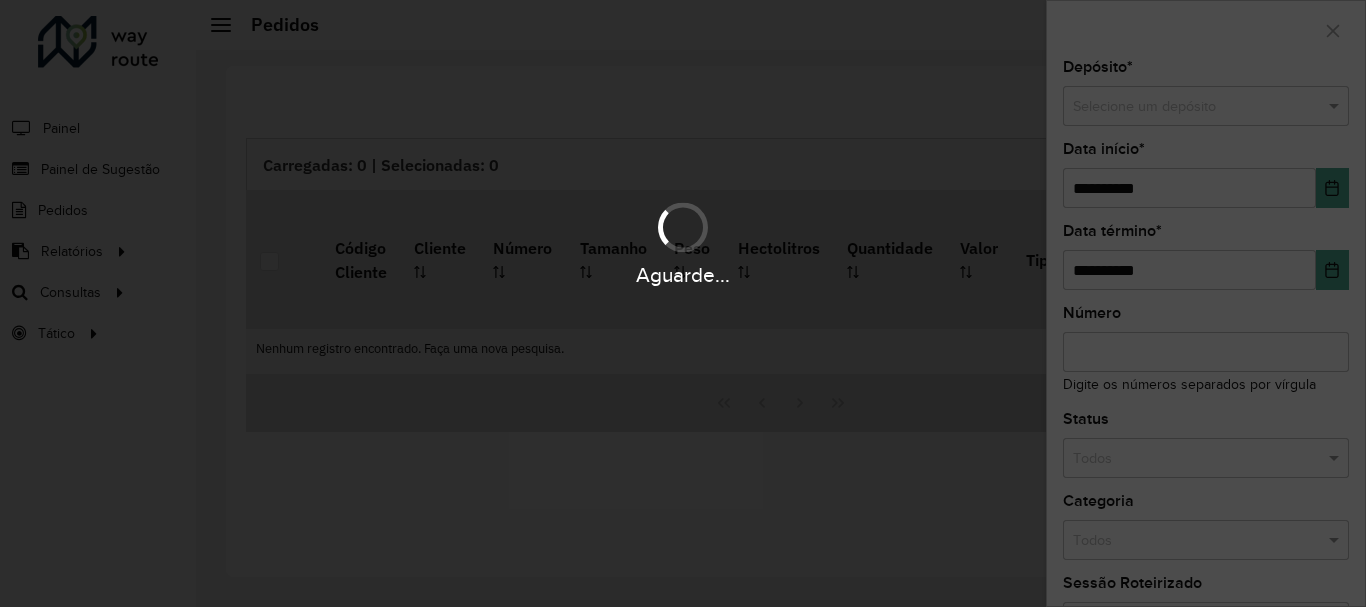 scroll, scrollTop: 0, scrollLeft: 0, axis: both 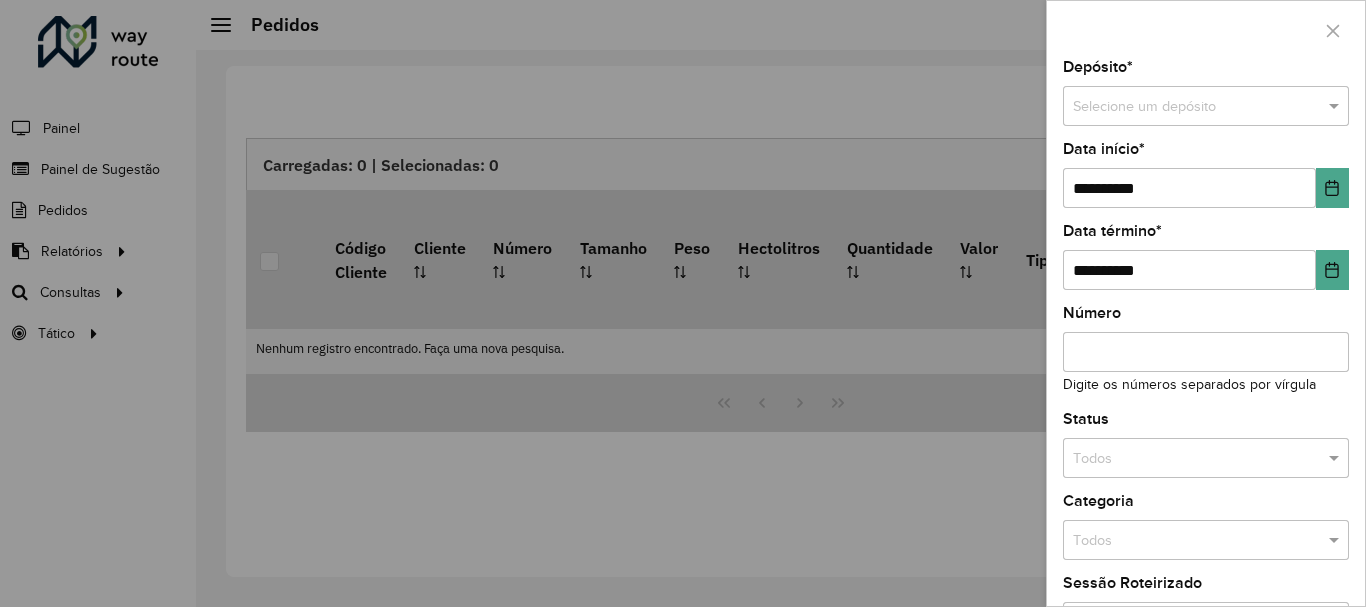 click at bounding box center [683, 303] 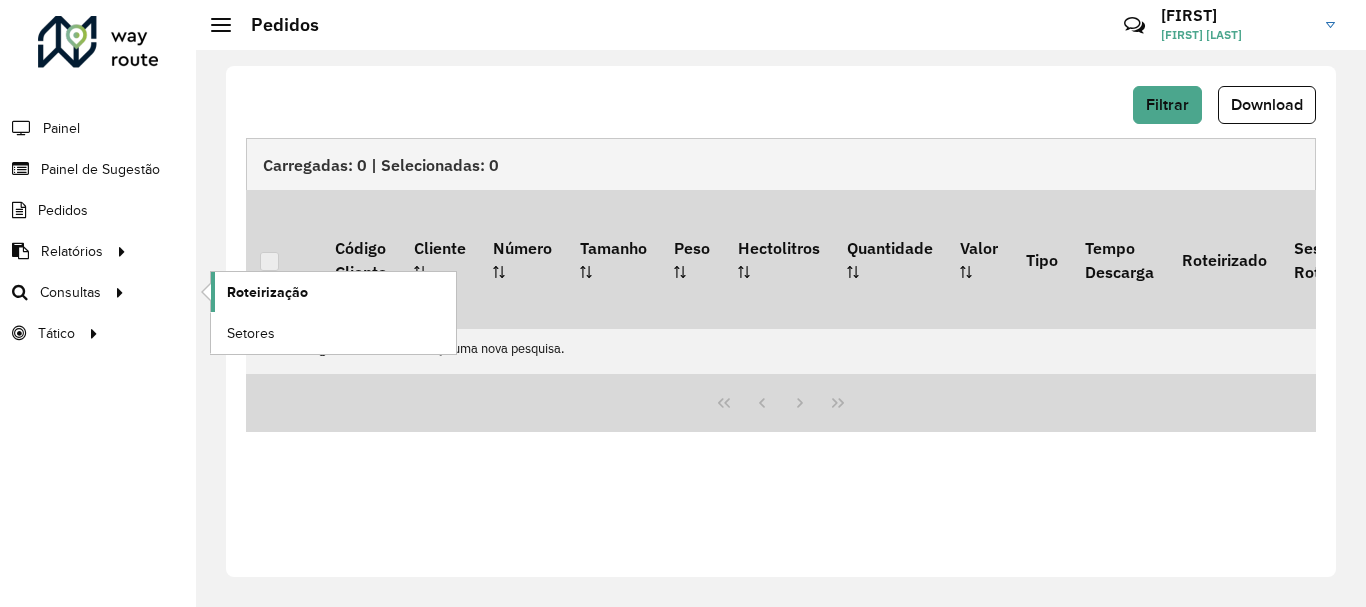click on "Roteirização" 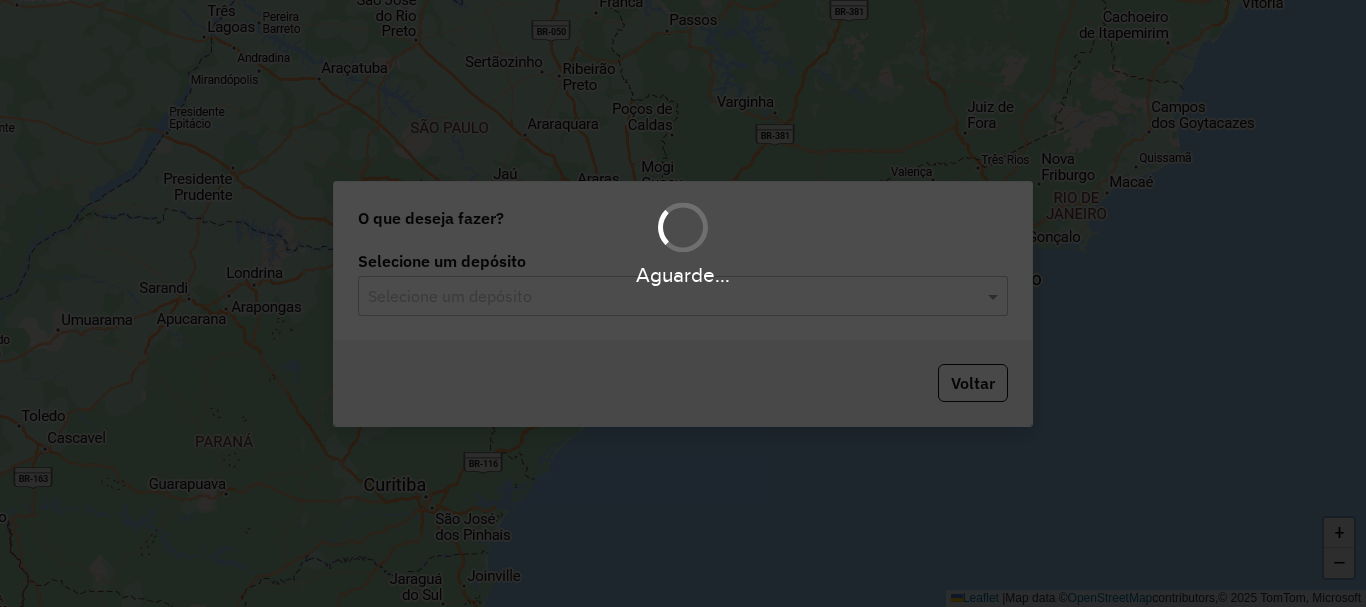 scroll, scrollTop: 0, scrollLeft: 0, axis: both 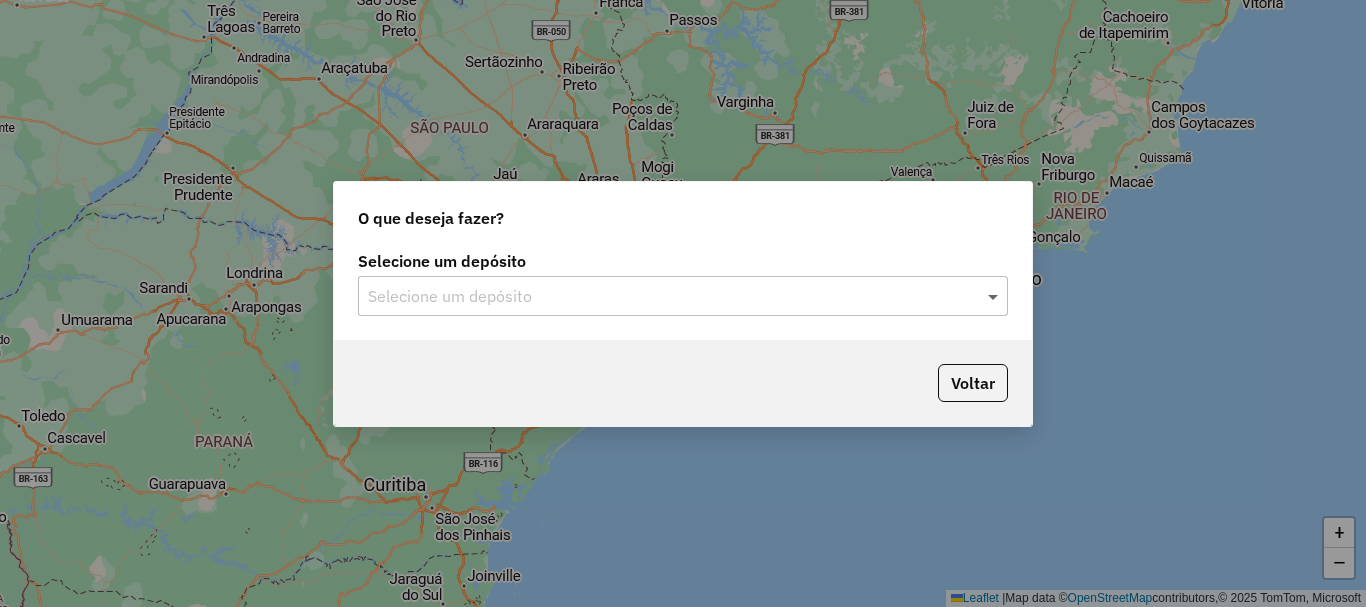 click 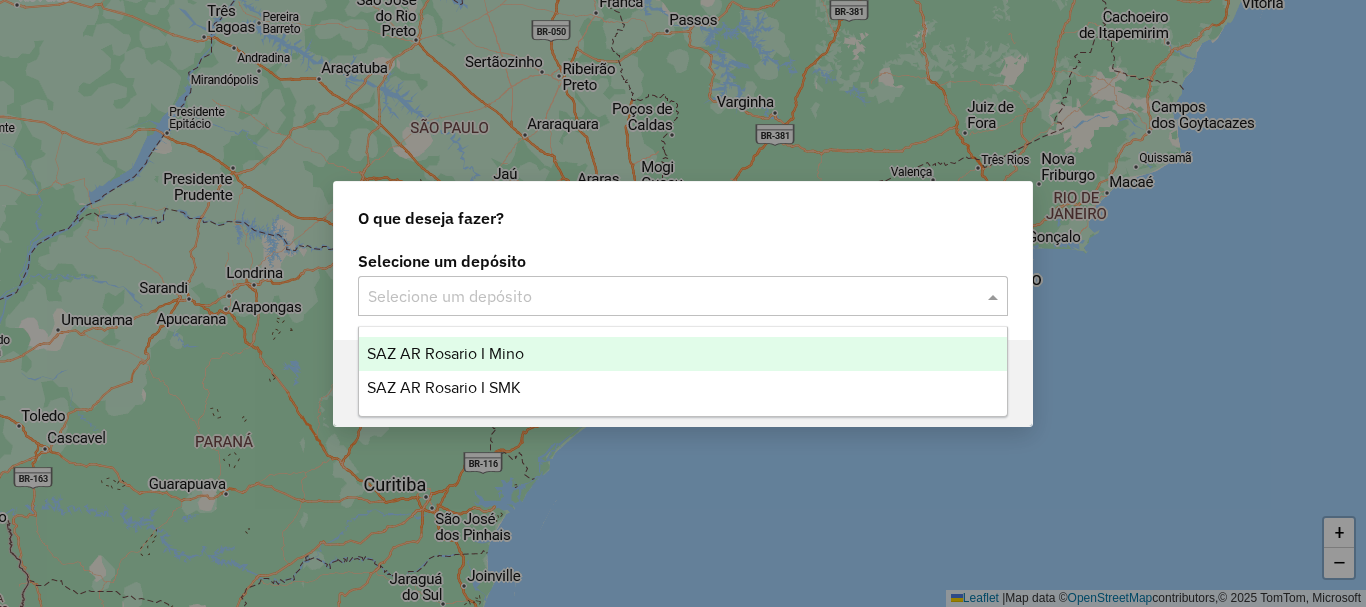 click on "SAZ AR Rosario I Mino" at bounding box center [445, 353] 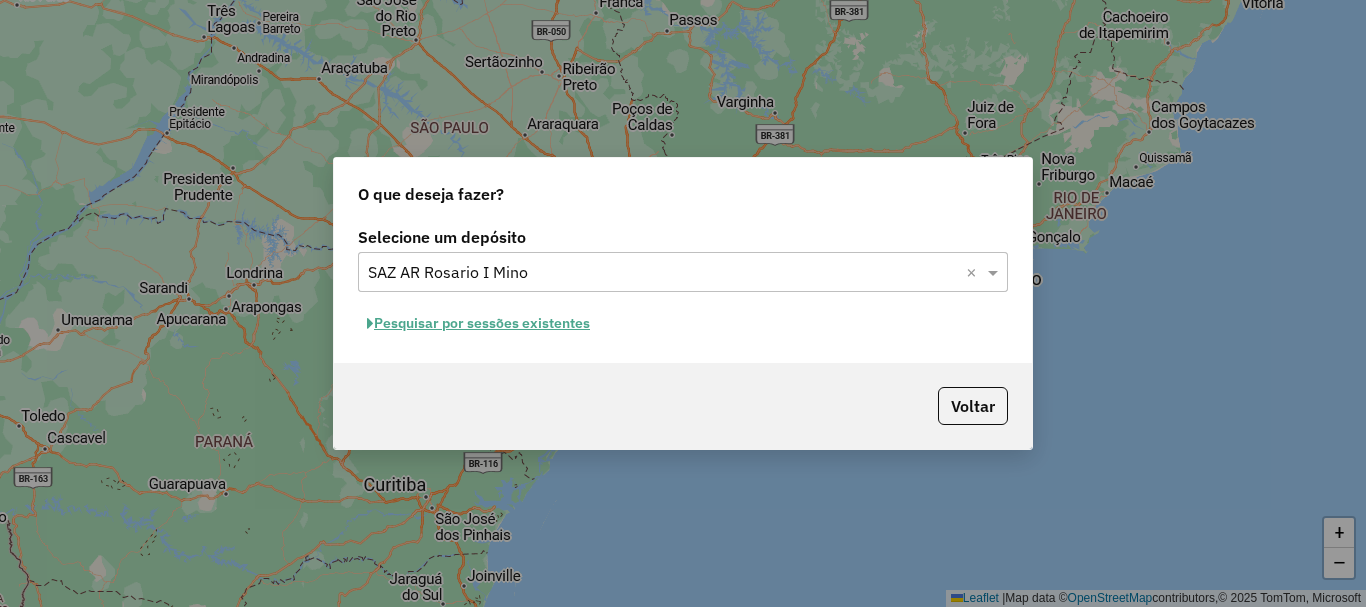 click on "Pesquisar por sessões existentes" 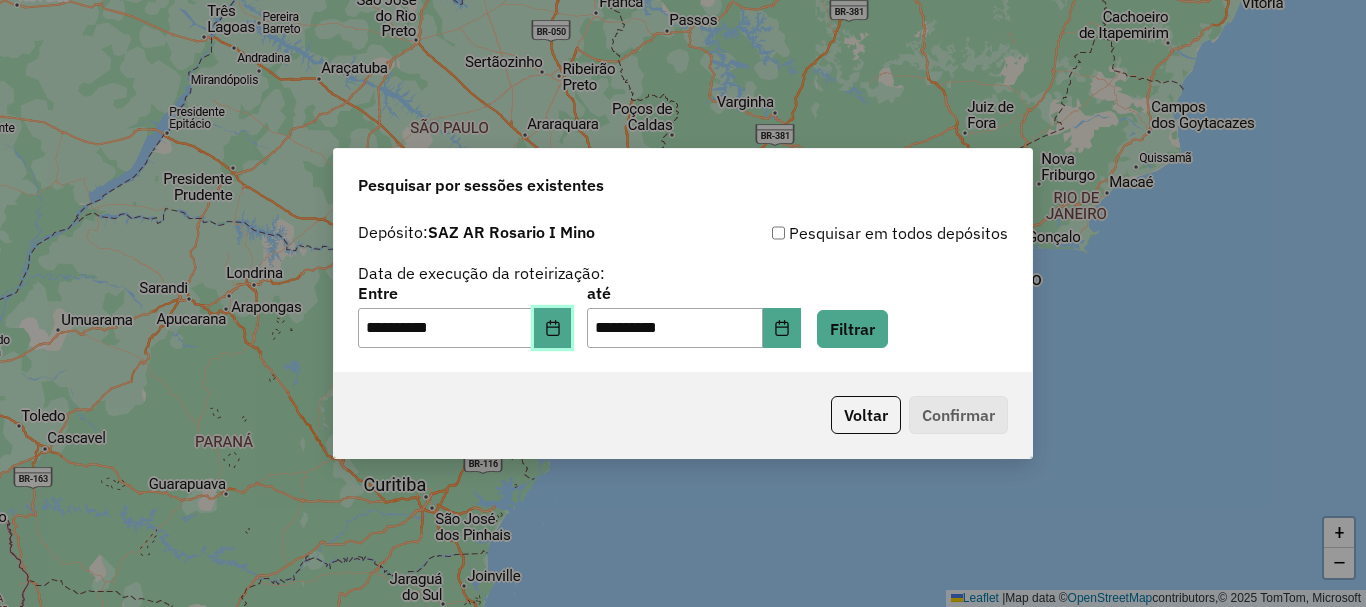 click 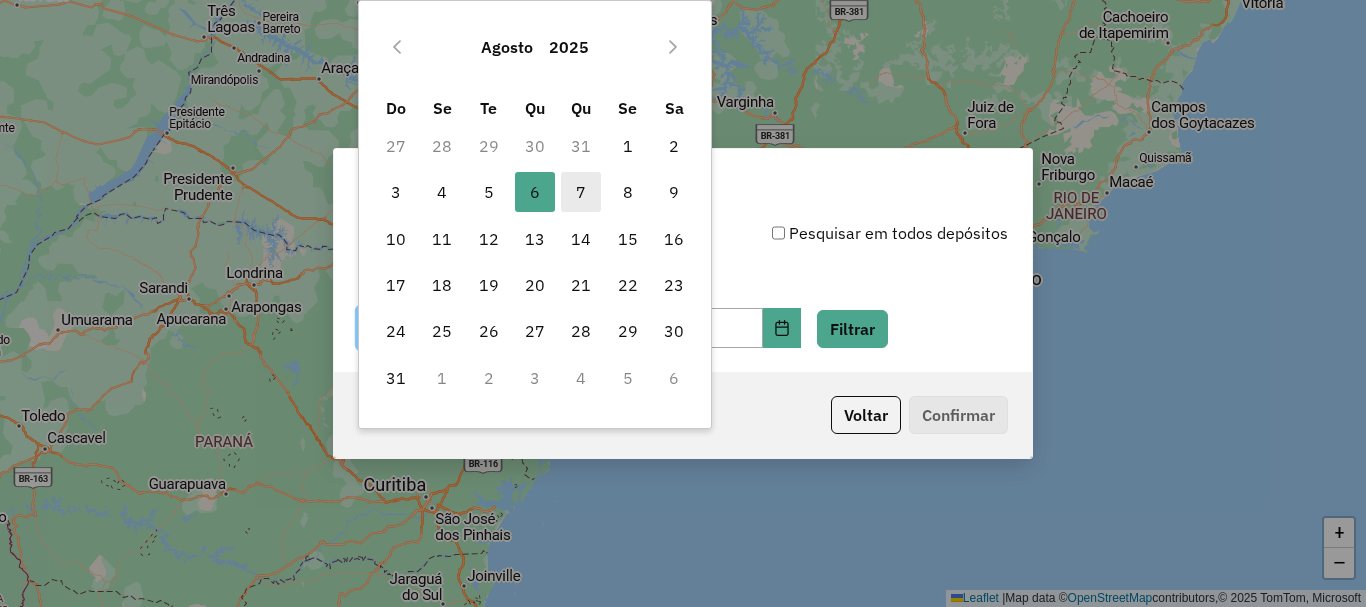 click on "7" at bounding box center (581, 192) 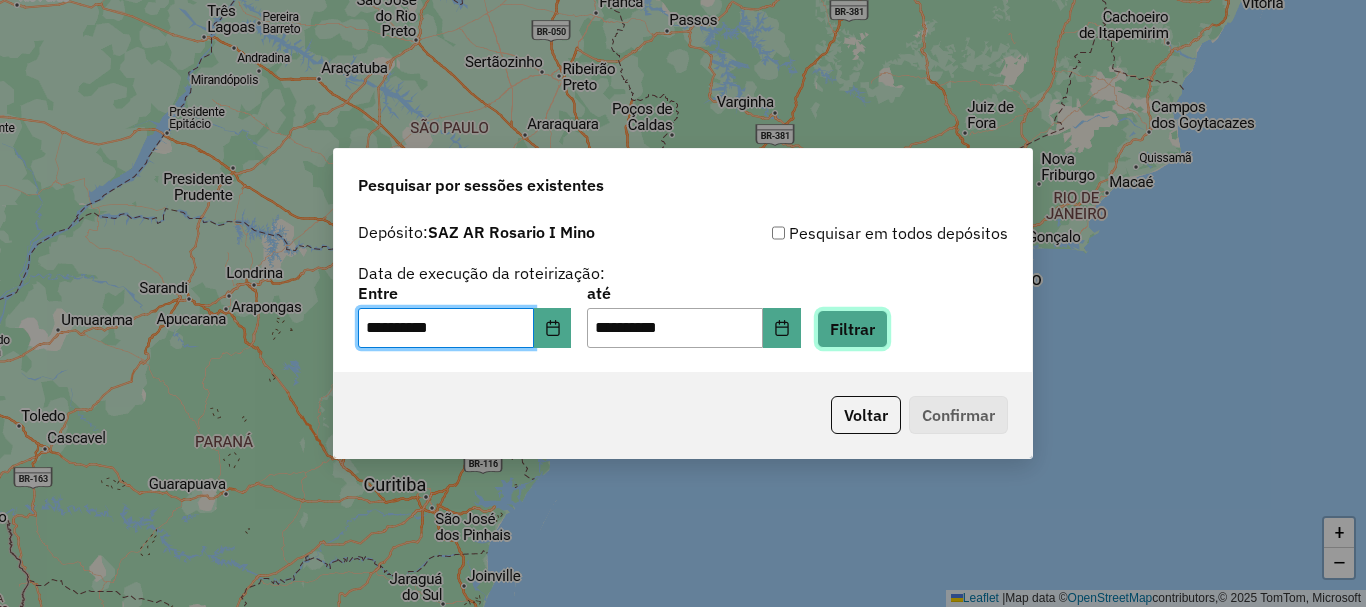 click on "Filtrar" 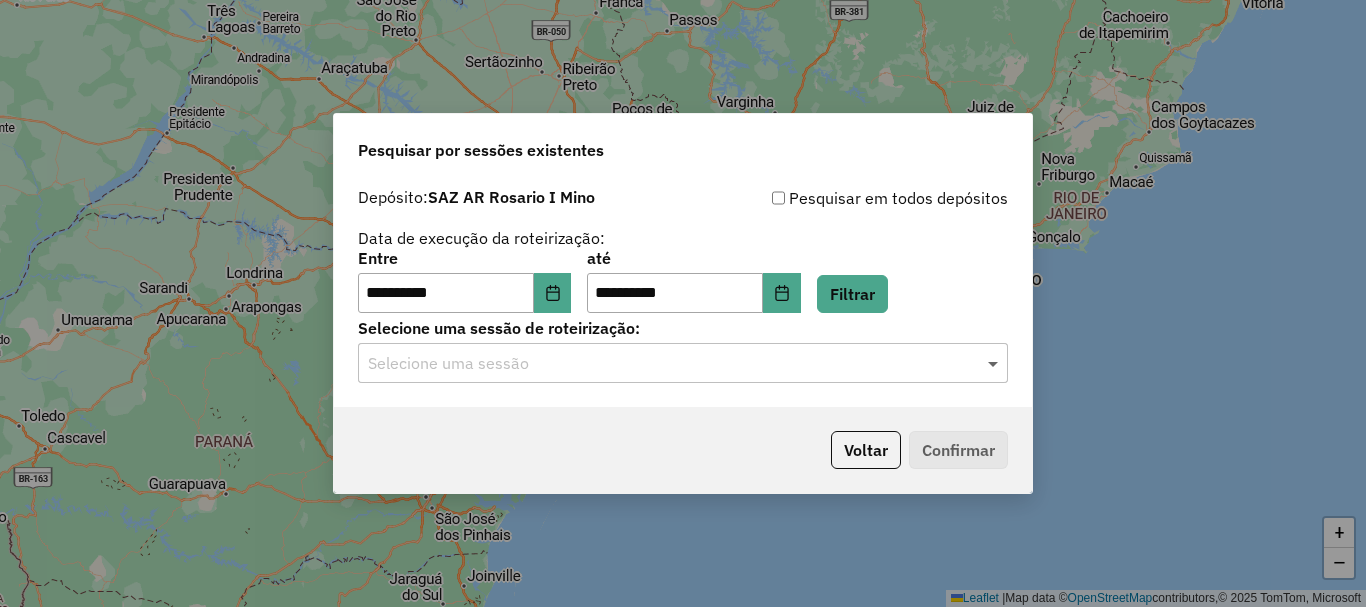 click 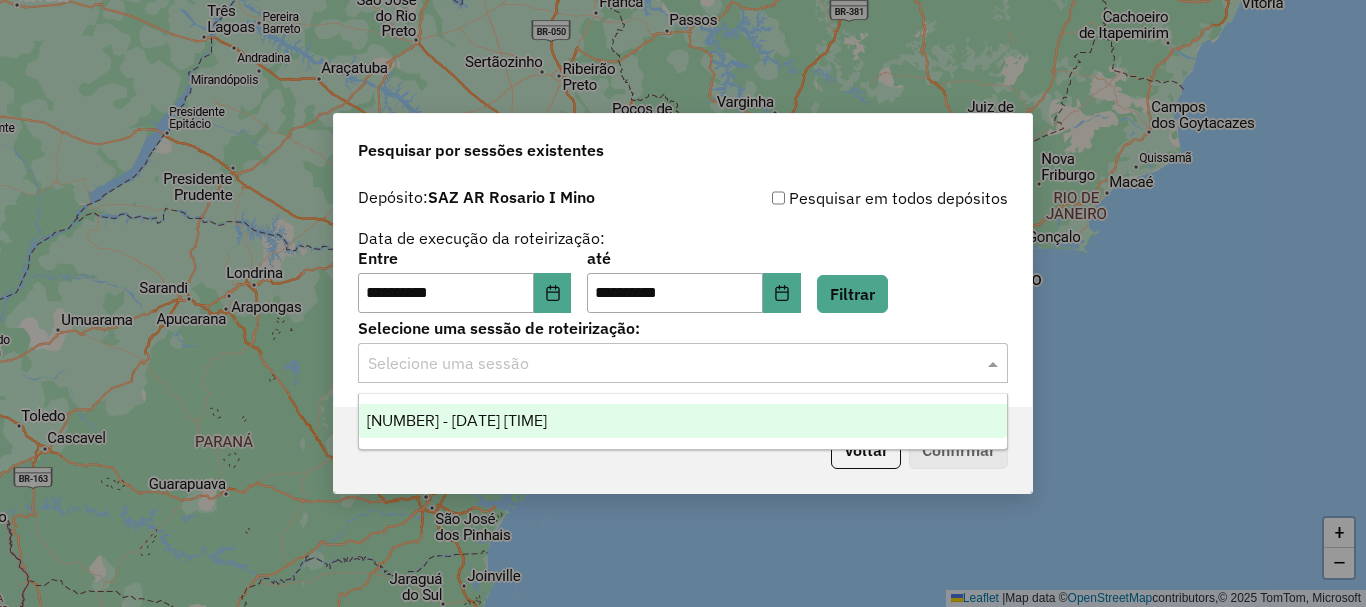 click on "1225018 - 07/08/2025 16:23" at bounding box center (457, 420) 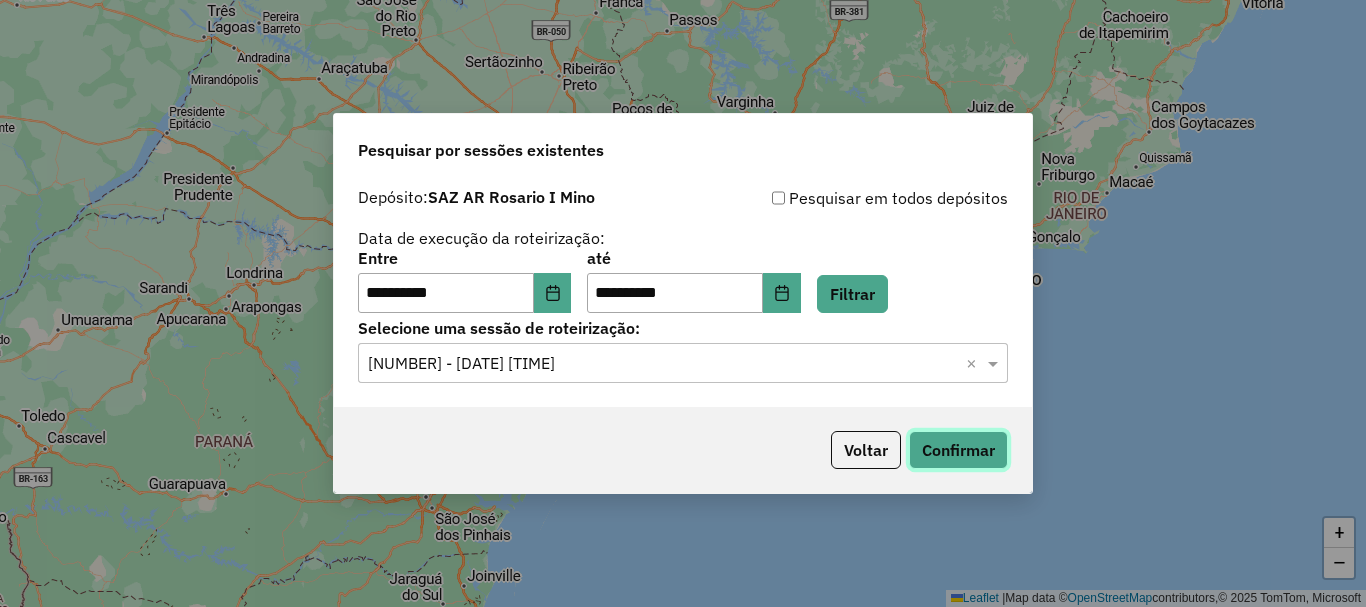 click on "Confirmar" 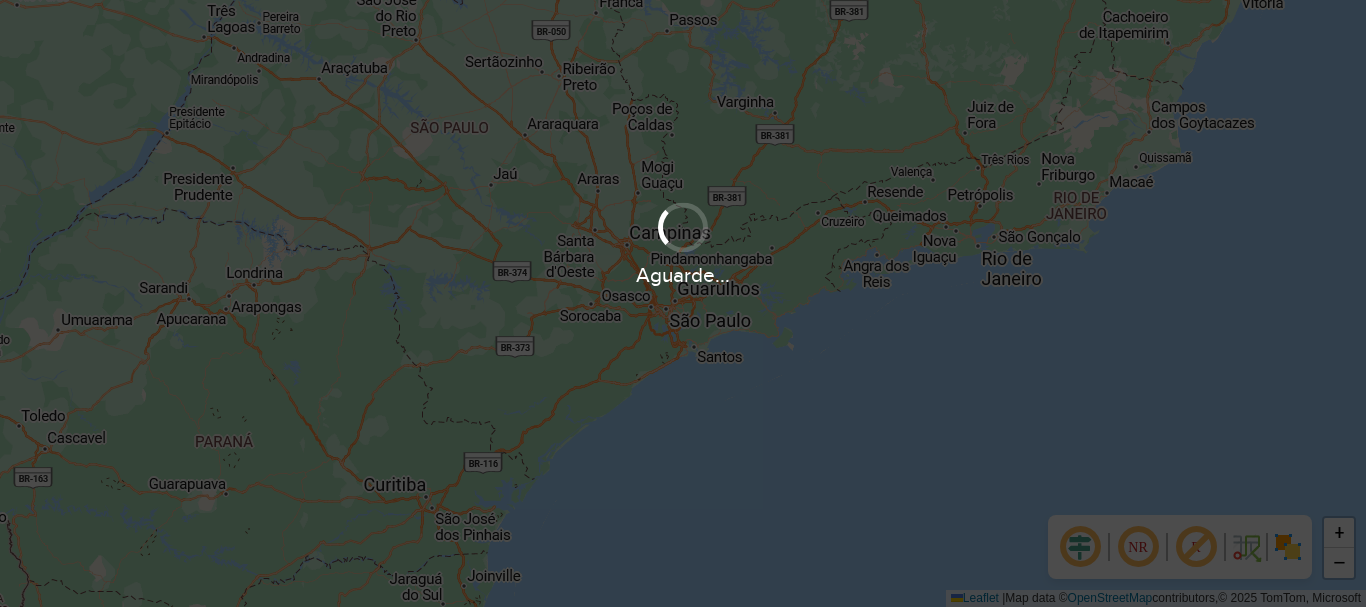 scroll, scrollTop: 0, scrollLeft: 0, axis: both 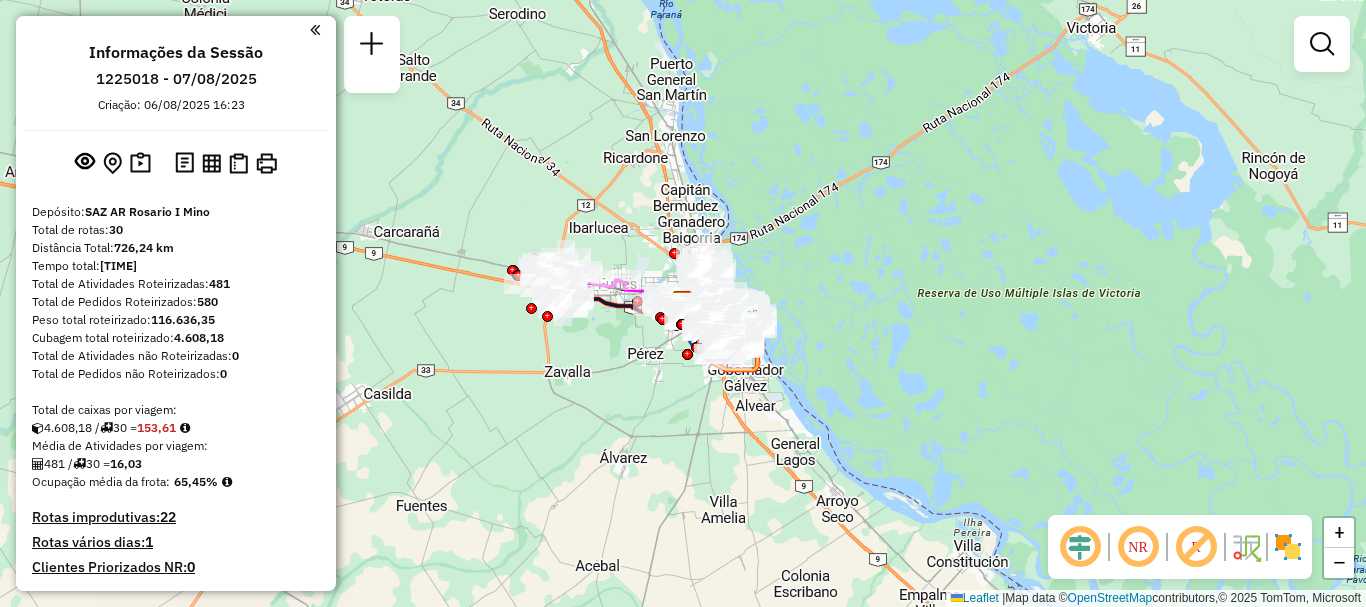 click at bounding box center [1322, 44] 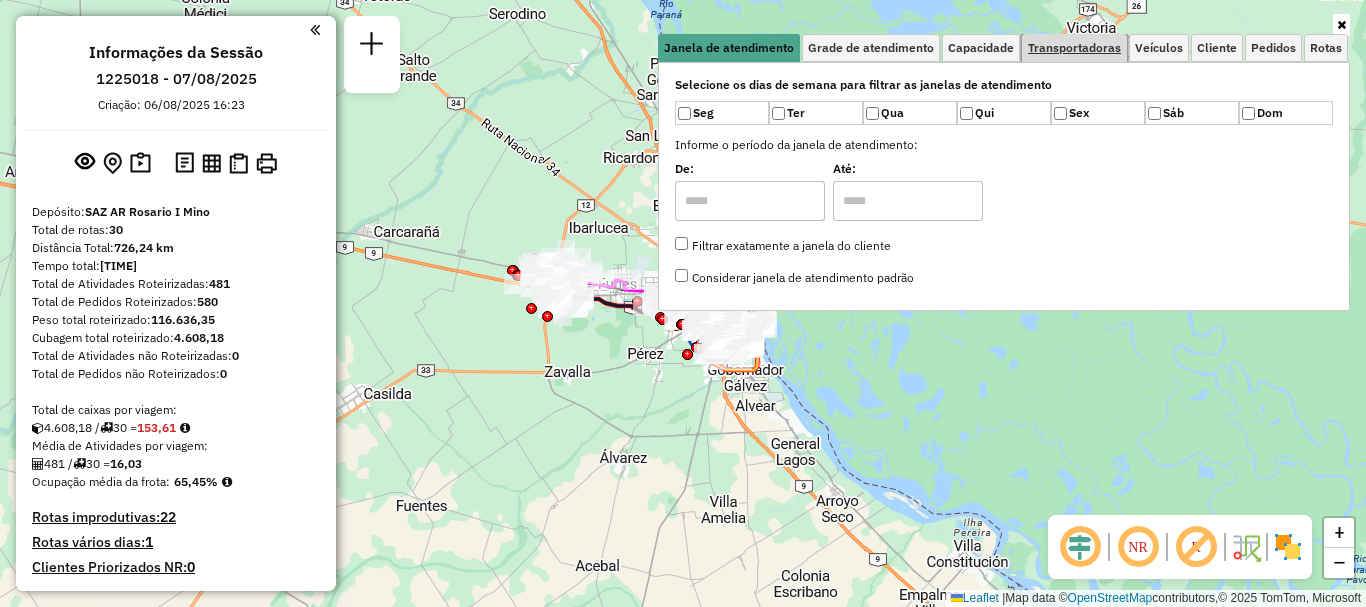 click on "Transportadoras" at bounding box center (1074, 48) 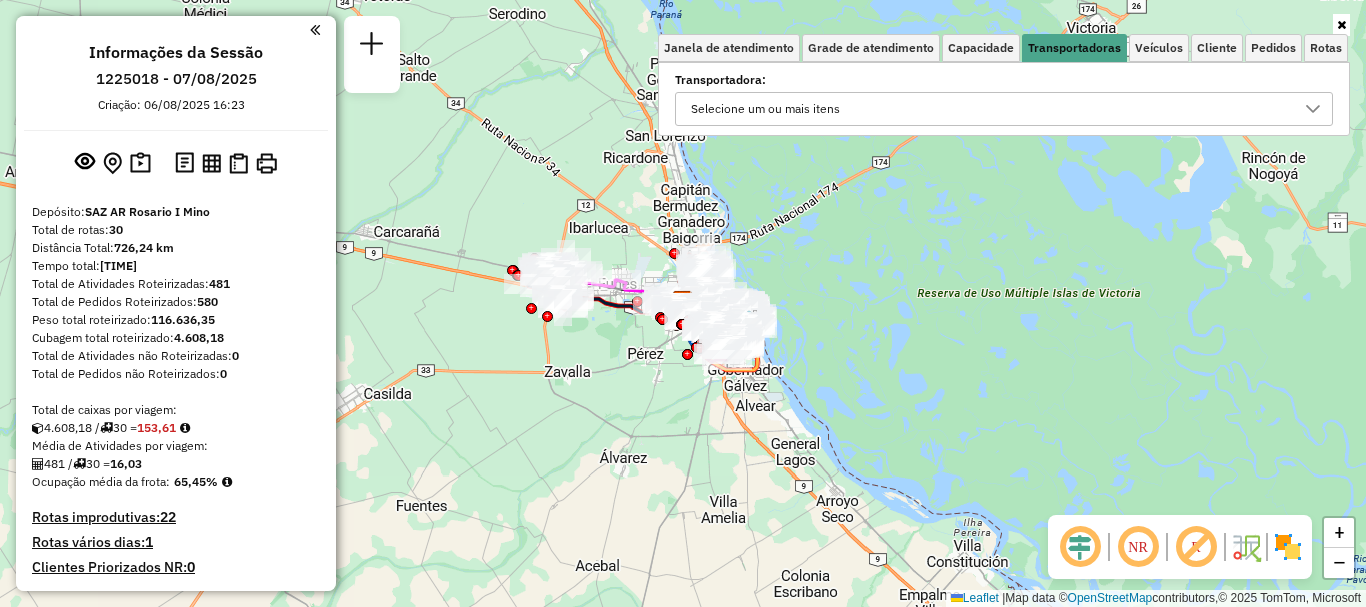 click at bounding box center (1313, 109) 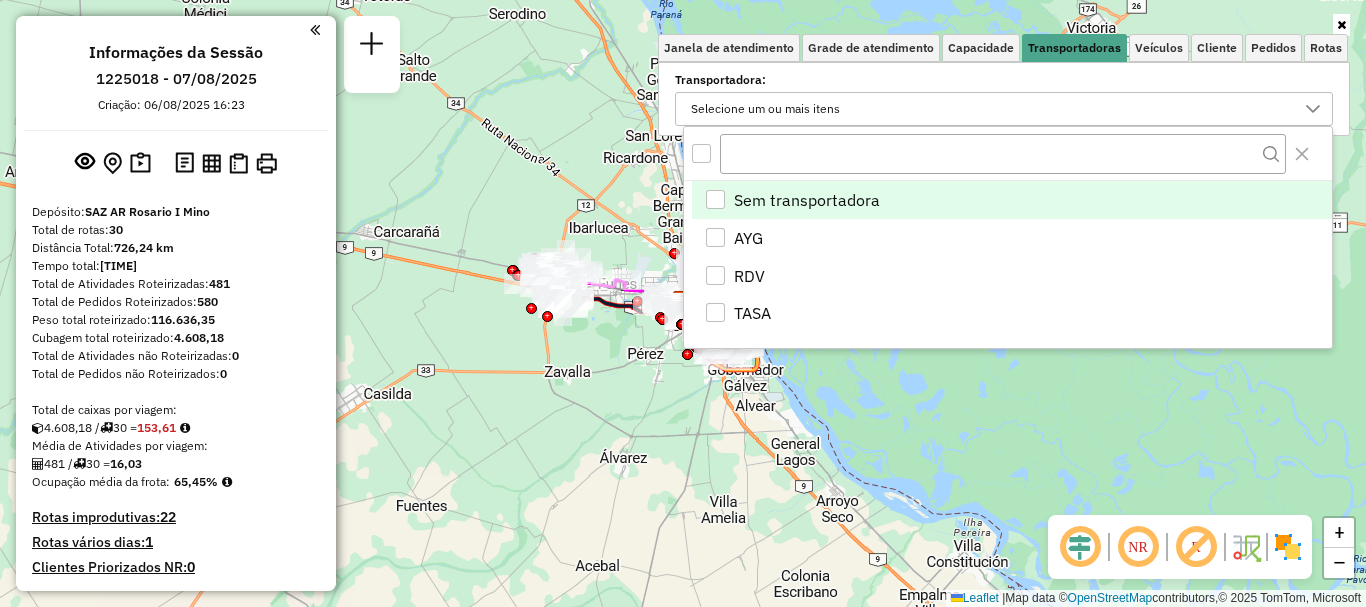 scroll, scrollTop: 12, scrollLeft: 69, axis: both 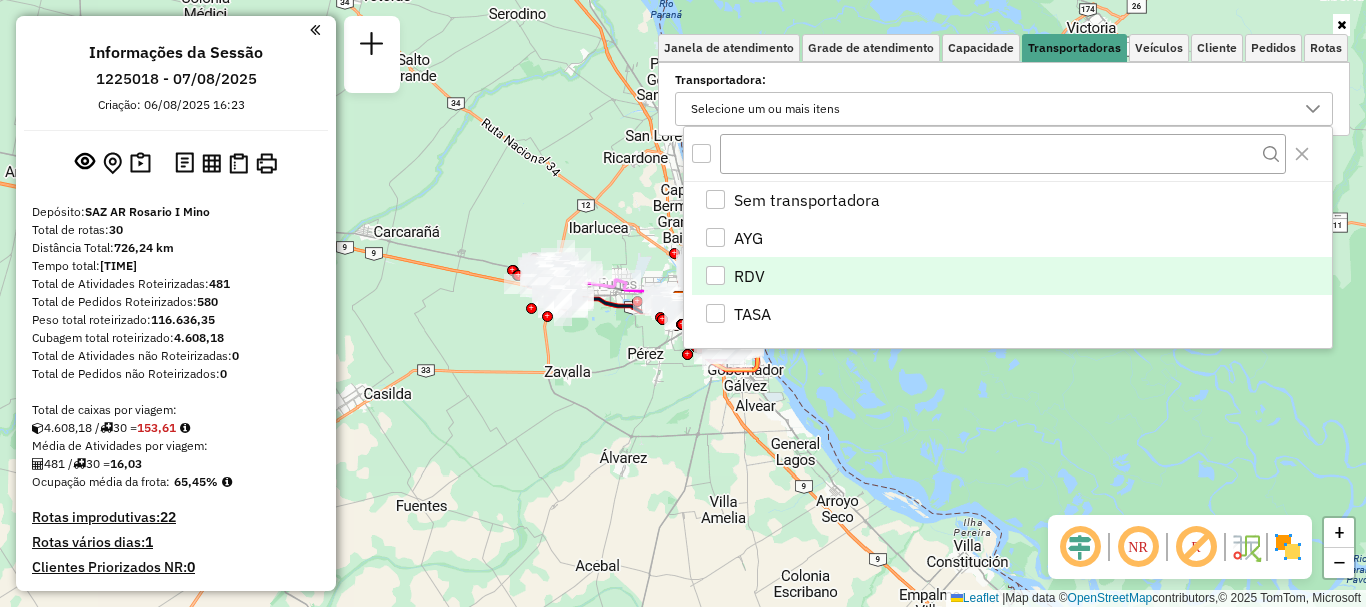 click at bounding box center [715, 275] 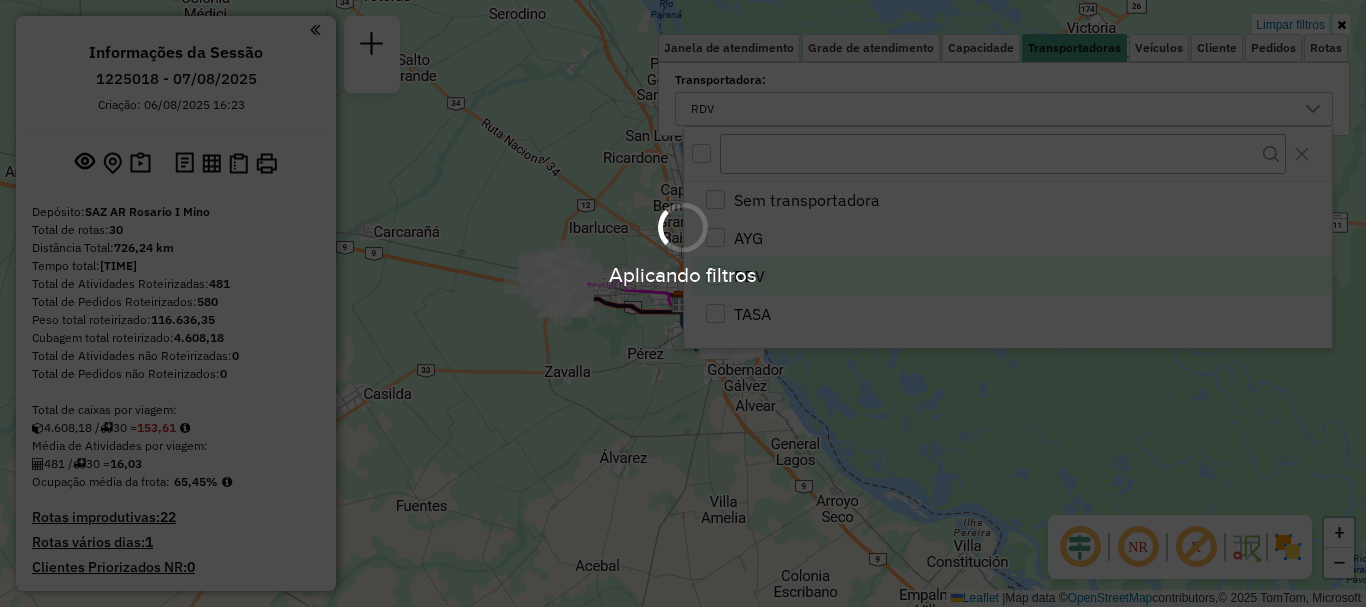 click on "Aplicando filtros  Pop-up bloqueado!  Seu navegador bloqueou automáticamente a abertura de uma nova janela.   Acesse as configurações e adicione o endereço do sistema a lista de permissão.   Fechar  Informações da Sessão [NUMBER] - [DATE]  Criação: [DATE] [TIME]   Depósito:  SAZ AR Rosario I Mino  Total de rotas:  [NUMBER]  Distância Total:  [NUMBER] km  Tempo total:  [TIME]  Total de Atividades Roteirizadas:  [NUMBER]  Total de Pedidos Roteirizados:  [NUMBER]  Peso total roteirizado:  [NUMBER]  Cubagem total roteirizado:  [NUMBER]  Total de Atividades não Roteirizadas:  [NUMBER]  Total de Pedidos não Roteirizados:  [NUMBER] Total de caixas por viagem:  [NUMBER] /   [NUMBER] =  [NUMBER] Média de Atividades por viagem:  [NUMBER] /   [NUMBER] =  [NUMBER] Ocupação média da frota:  [NUMBER]%   Rotas improdutivas:  [NUMBER]  Rotas vários dias:  [NUMBER]  Clientes Priorizados NR:  [NUMBER]  Transportadoras  Rotas  Recargas: [NUMBER]   Ver rotas   Ver veículos   [NUMBER] -       [PLATE]   | [NUMBER] - [LAST] [LAST] - R[NUMBER] RDV  [NUMBER] KM   [NUMBER]%  /  [NUMBER]   [NUMBER]%     =  [NUMBER] KM  / =" at bounding box center (683, 303) 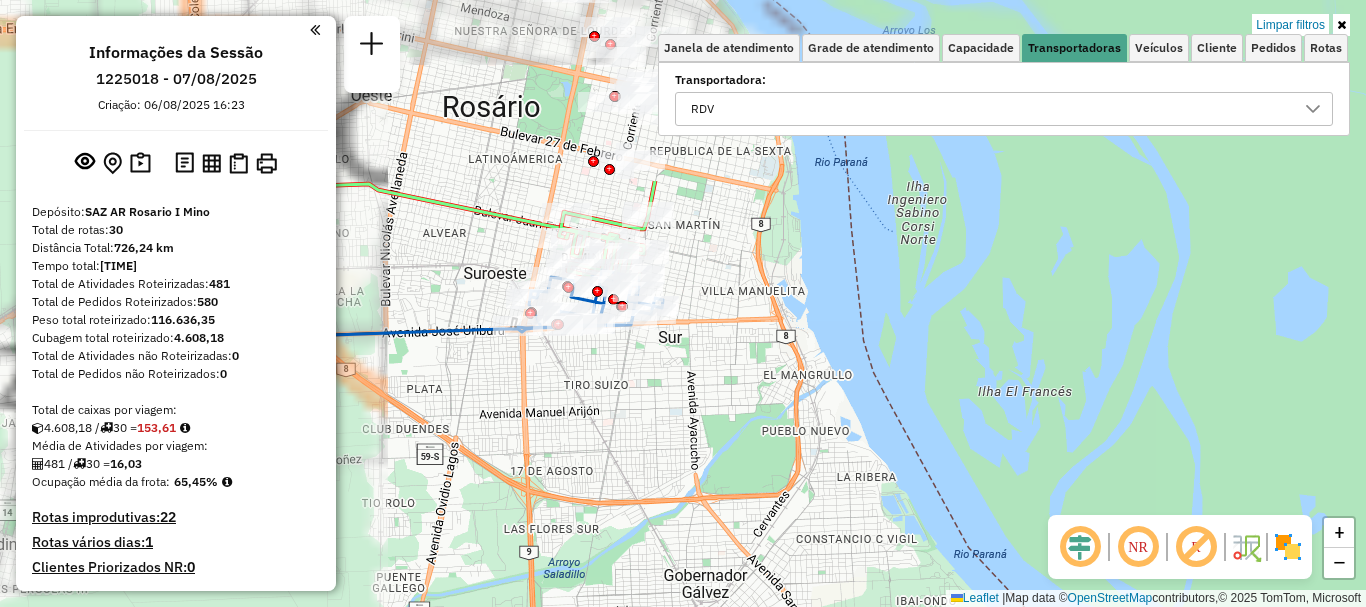 drag, startPoint x: 596, startPoint y: 341, endPoint x: 997, endPoint y: 561, distance: 457.38495 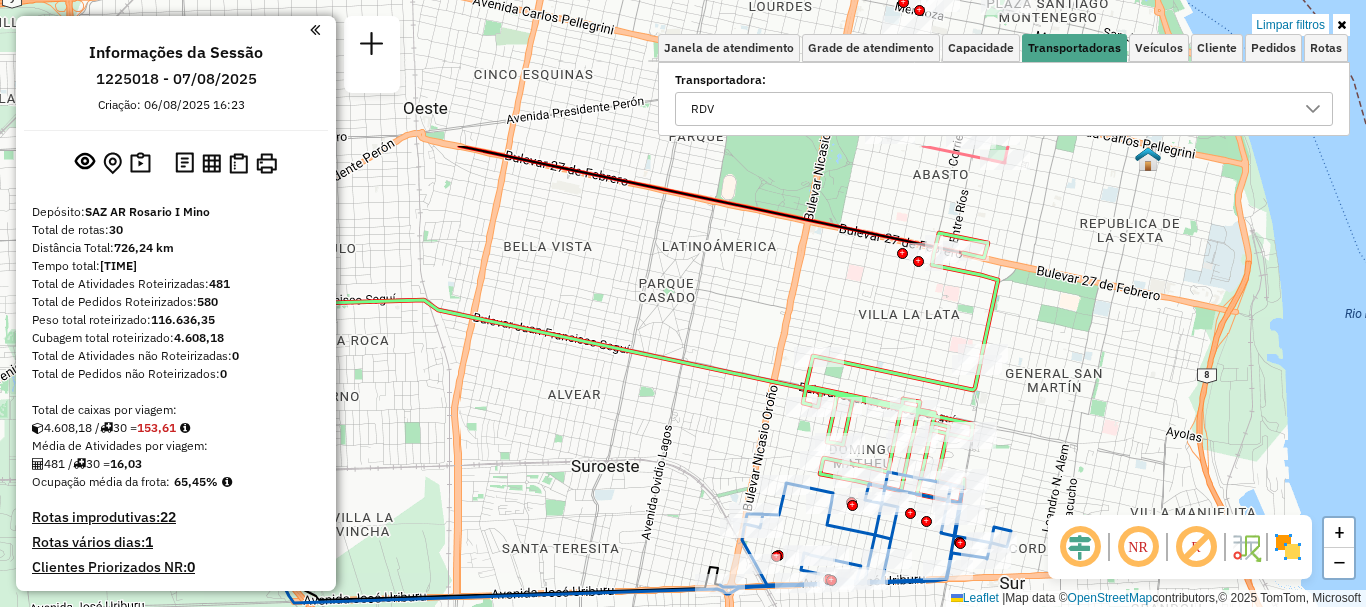 drag, startPoint x: 652, startPoint y: 324, endPoint x: 1046, endPoint y: 450, distance: 413.65686 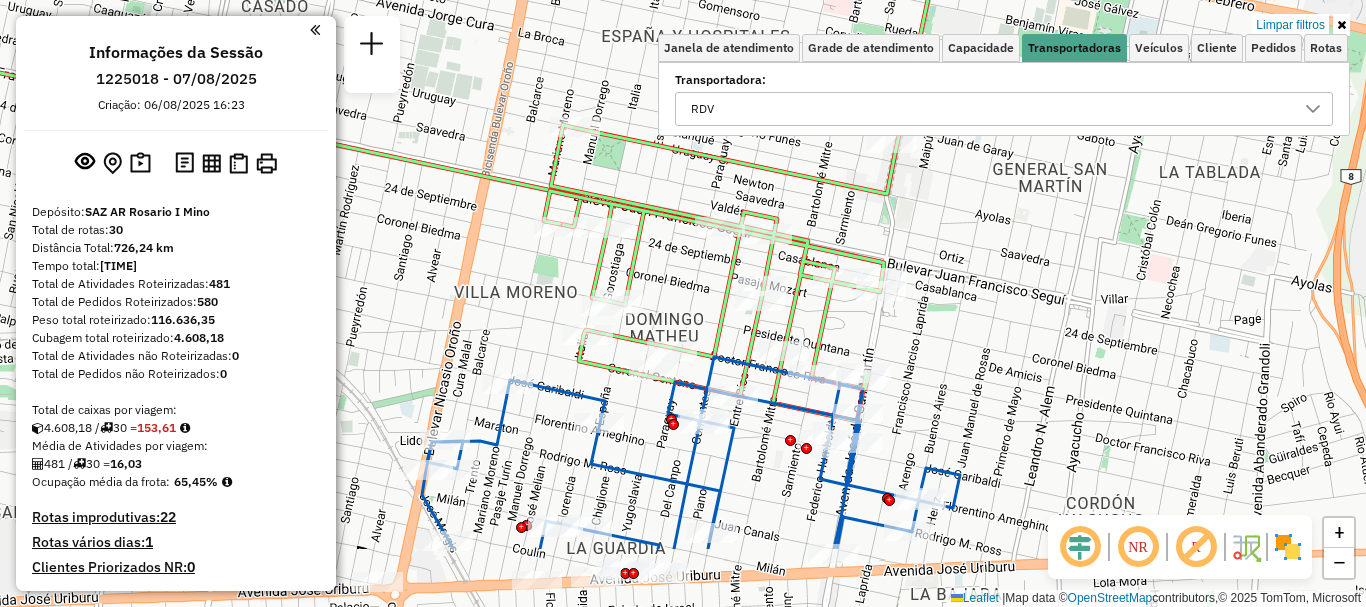 drag, startPoint x: 1017, startPoint y: 484, endPoint x: 995, endPoint y: 366, distance: 120.033325 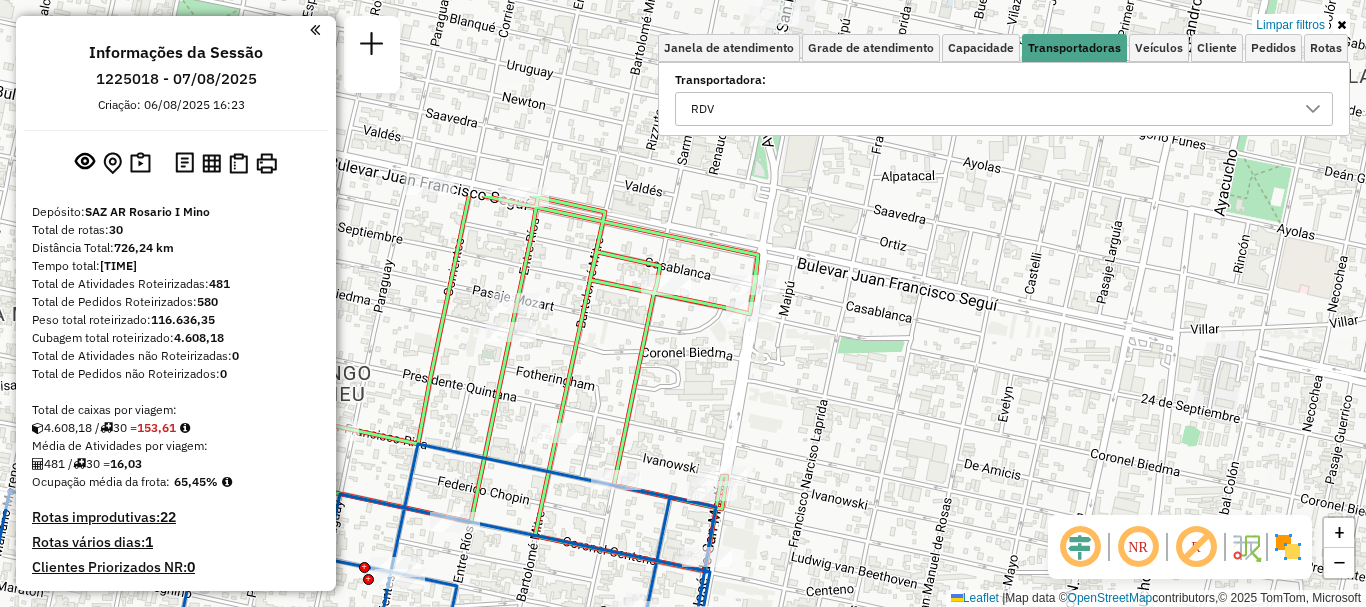 drag, startPoint x: 856, startPoint y: 237, endPoint x: 684, endPoint y: 494, distance: 309.24585 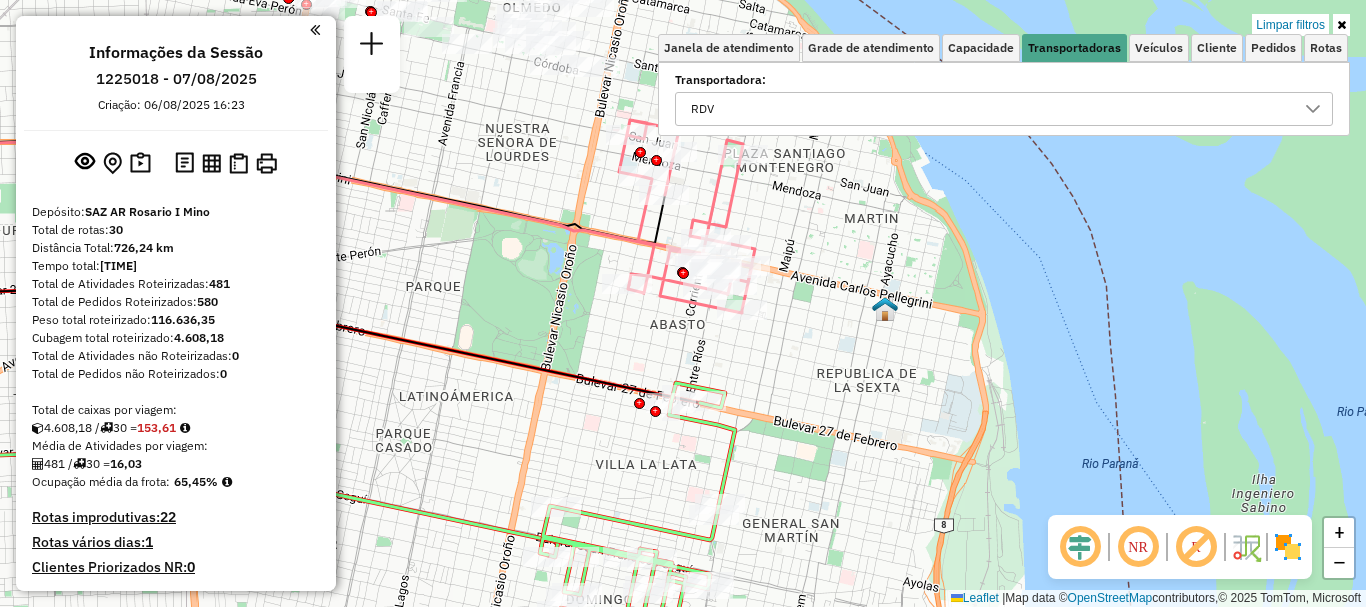 click on "Aplicando filtros  Pop-up bloqueado!  Seu navegador bloqueou automáticamente a abertura de uma nova janela.   Acesse as configurações e adicione o endereço do sistema a lista de permissão.   Fechar  Informações da Sessão [NUMBER] - [DATE]  Criação: [DATE] [TIME]   Depósito:  SAZ AR Rosario I Mino  Total de rotas:  [NUMBER]  Distância Total:  [NUMBER] km  Tempo total:  [TIME]  Total de Atividades Roteirizadas:  [NUMBER]  Total de Pedidos Roteirizados:  [NUMBER]  Peso total roteirizado:  [NUMBER]  Cubagem total roteirizado:  [NUMBER]  Total de Atividades não Roteirizadas:  [NUMBER]  Total de Pedidos não Roteirizados:  [NUMBER] Total de caixas por viagem:  [NUMBER] /   [NUMBER] =  [NUMBER] Média de Atividades por viagem:  [NUMBER] /   [NUMBER] =  [NUMBER] Ocupação média da frota:  [NUMBER]%   Rotas improdutivas:  [NUMBER]  Rotas vários dias:  [NUMBER]  Clientes Priorizados NR:  [NUMBER]  Transportadoras  Rotas  Recargas: [NUMBER]   Ver rotas   Ver veículos   [NUMBER] -       [PLATE]   | [NUMBER] - [LAST] [LAST] - R[NUMBER] RDV  [NUMBER] KM   [NUMBER]%  /  [NUMBER]   [NUMBER]%     = /" at bounding box center (683, 303) 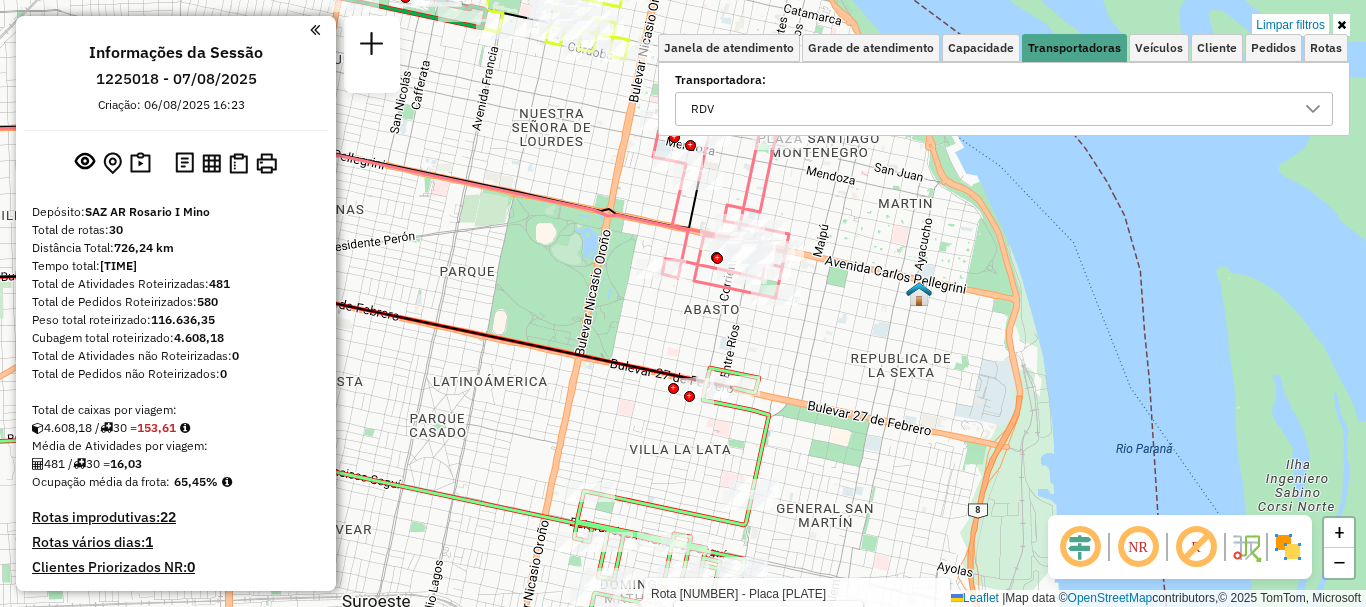click 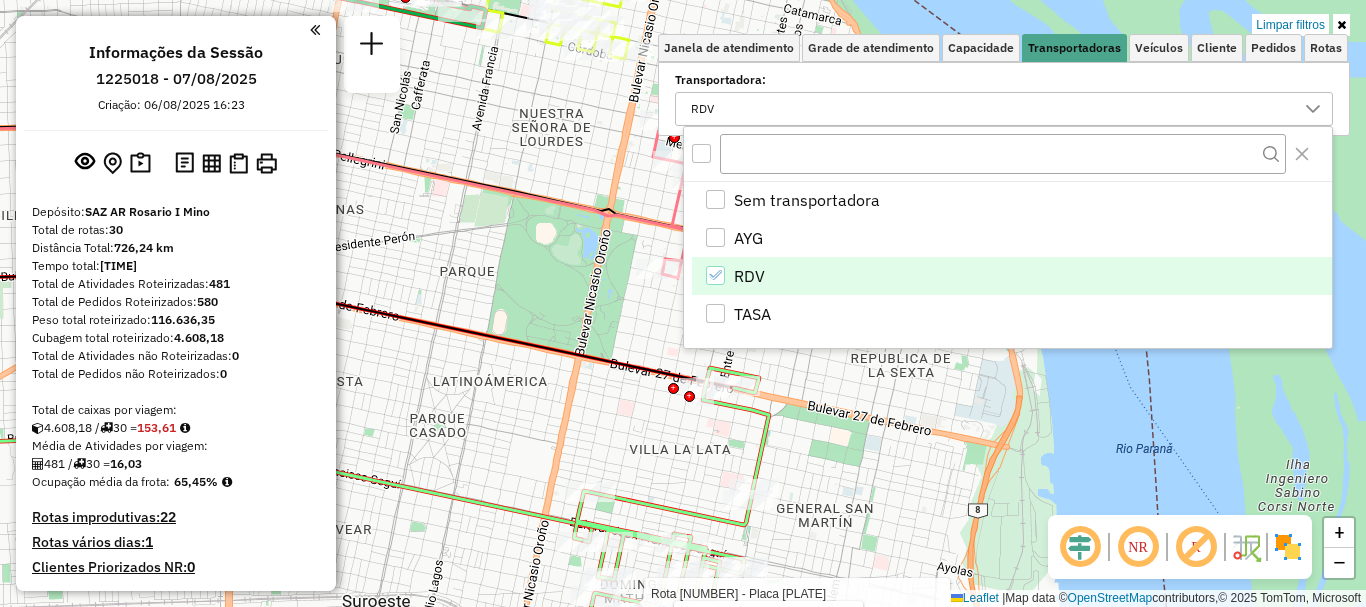 click on "RDV" at bounding box center [1012, 276] 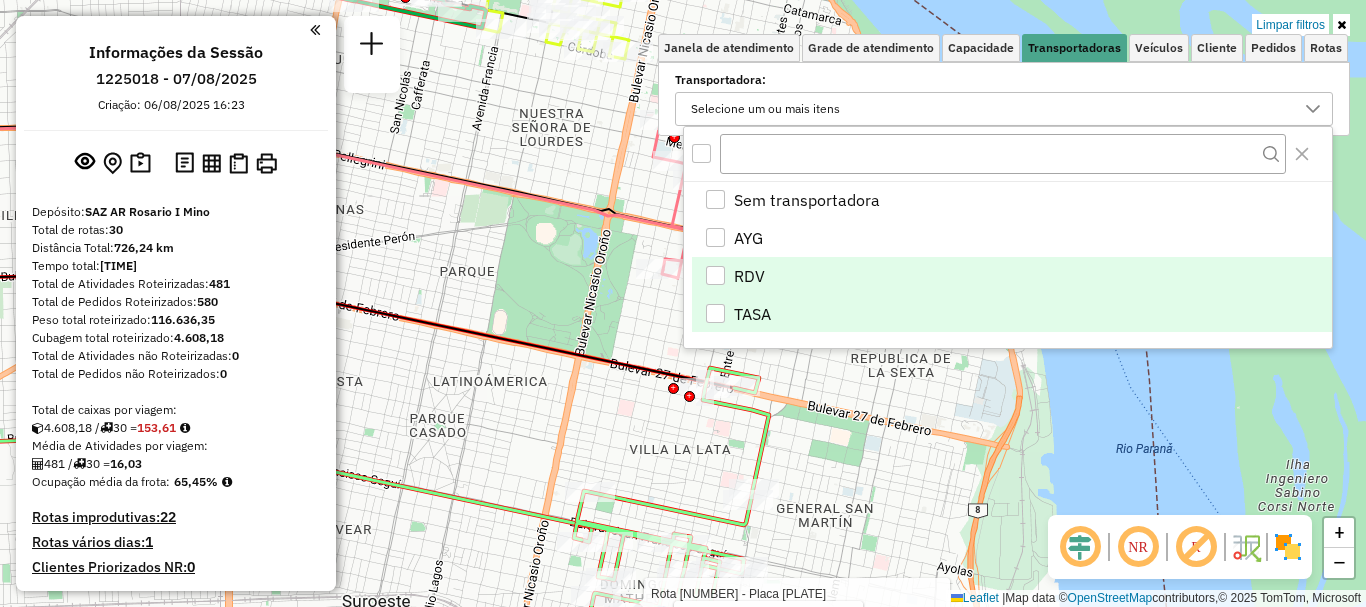click at bounding box center [715, 313] 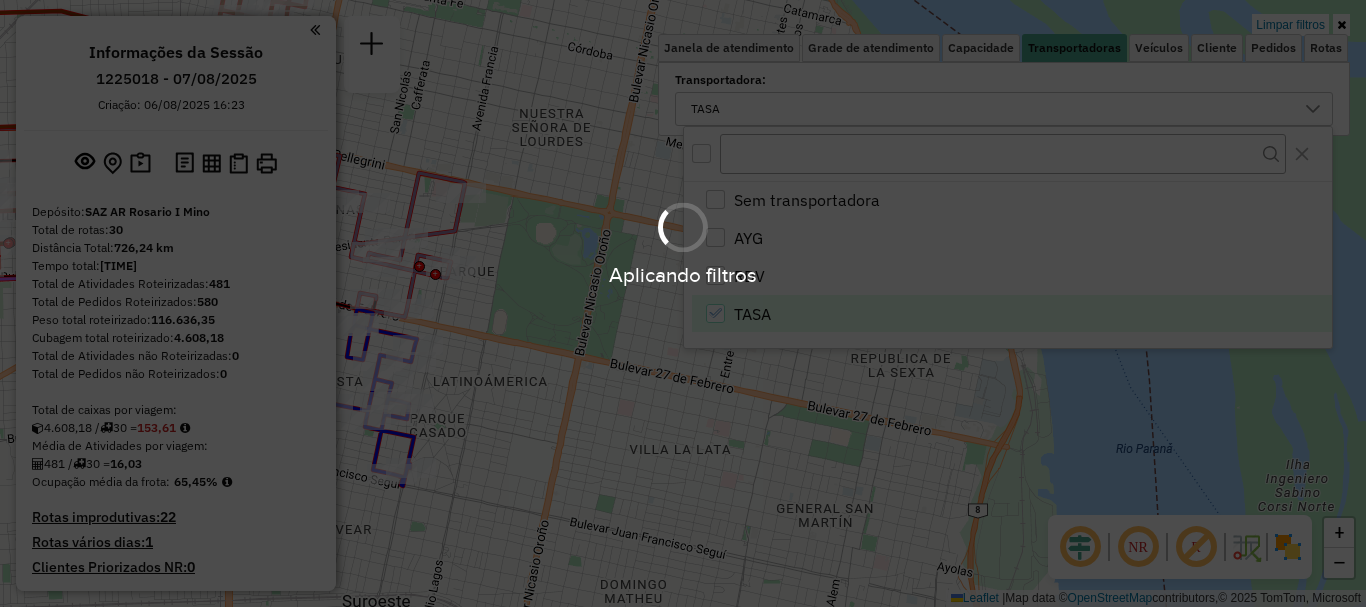 click on "Aplicando filtros" at bounding box center [683, 303] 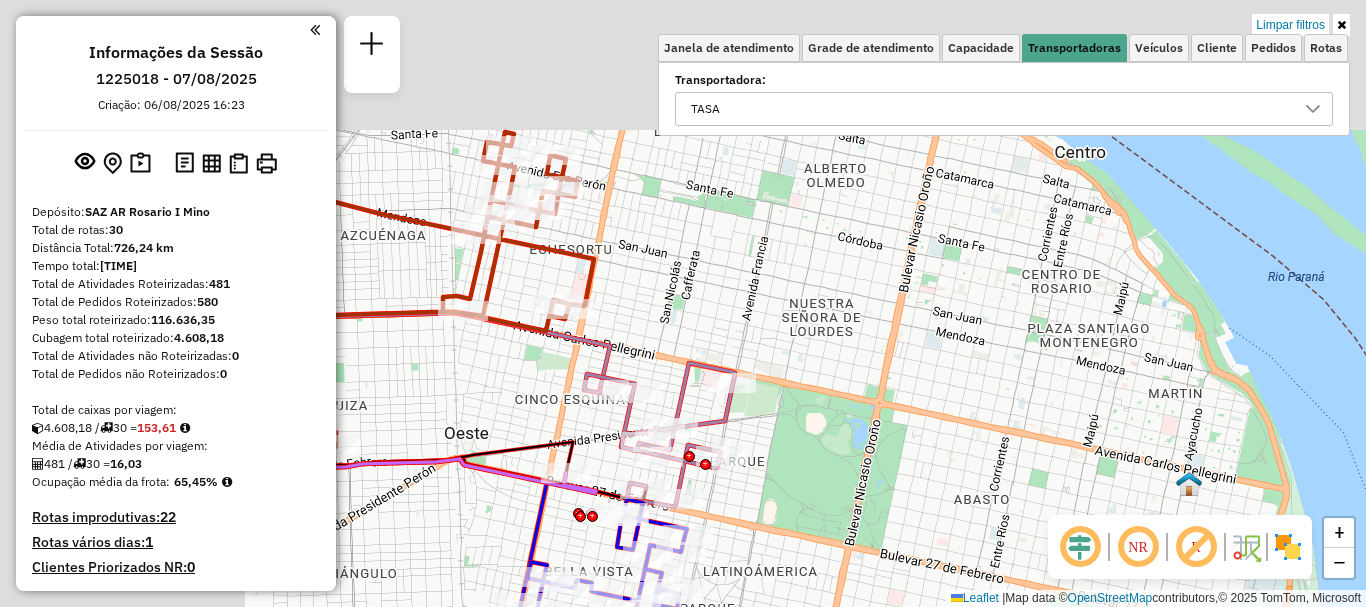 drag, startPoint x: 612, startPoint y: 430, endPoint x: 882, endPoint y: 620, distance: 330.1515 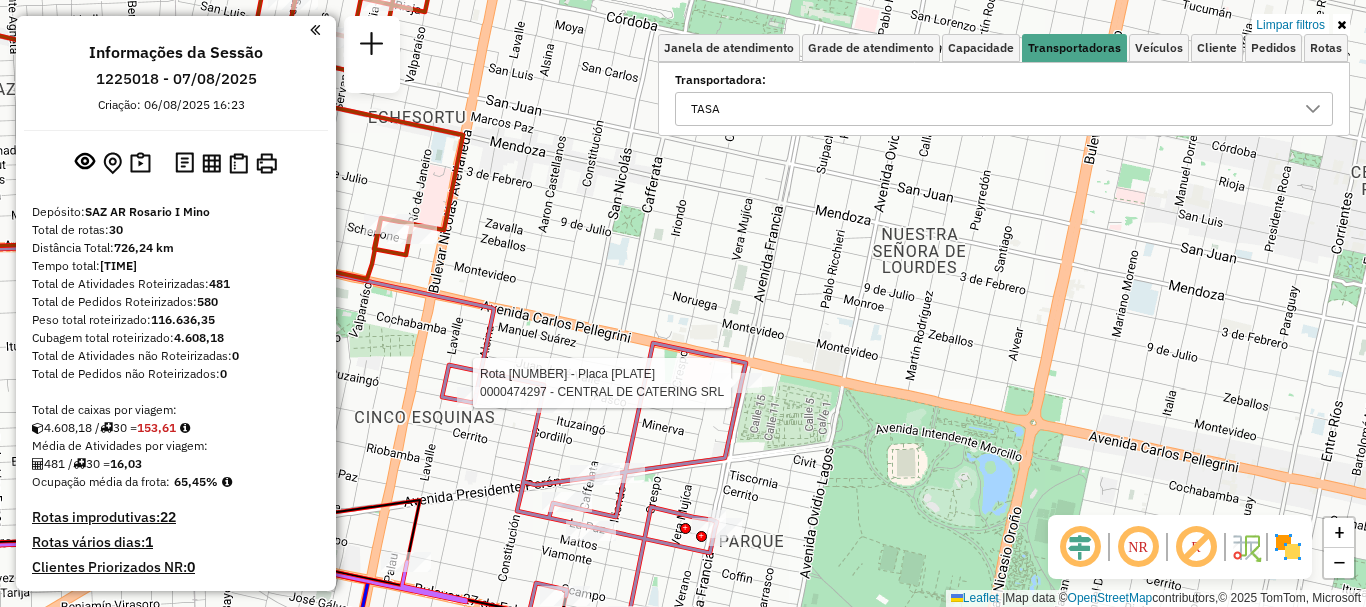 select on "**********" 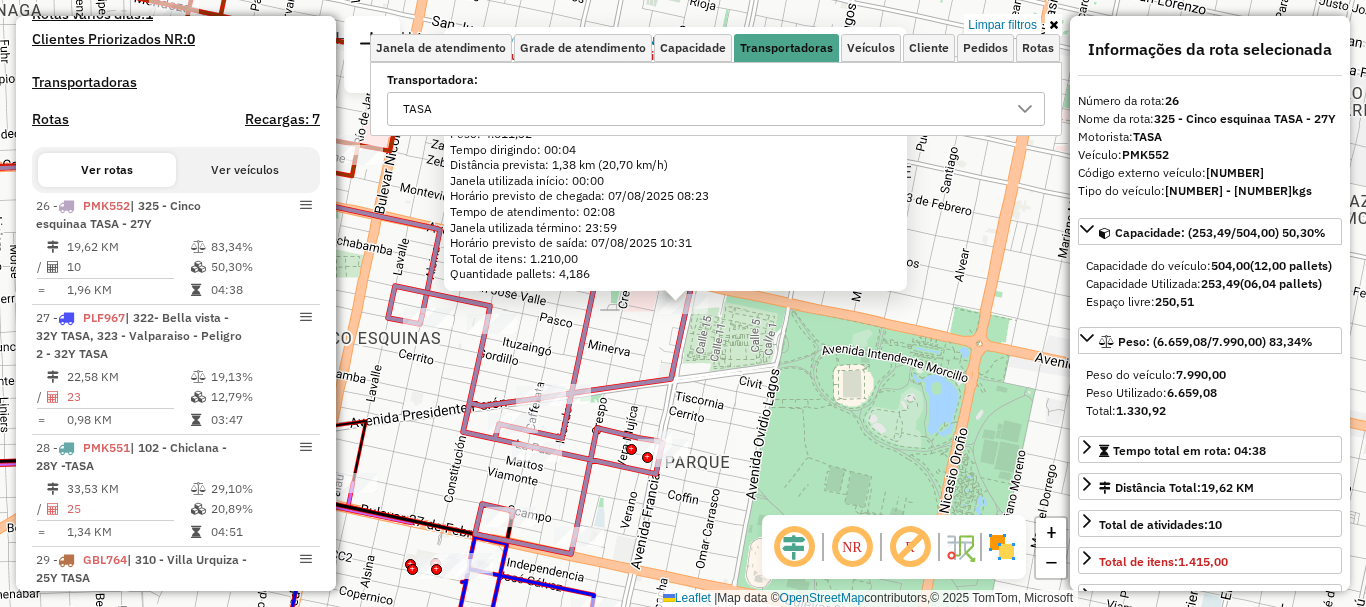 scroll, scrollTop: 705, scrollLeft: 0, axis: vertical 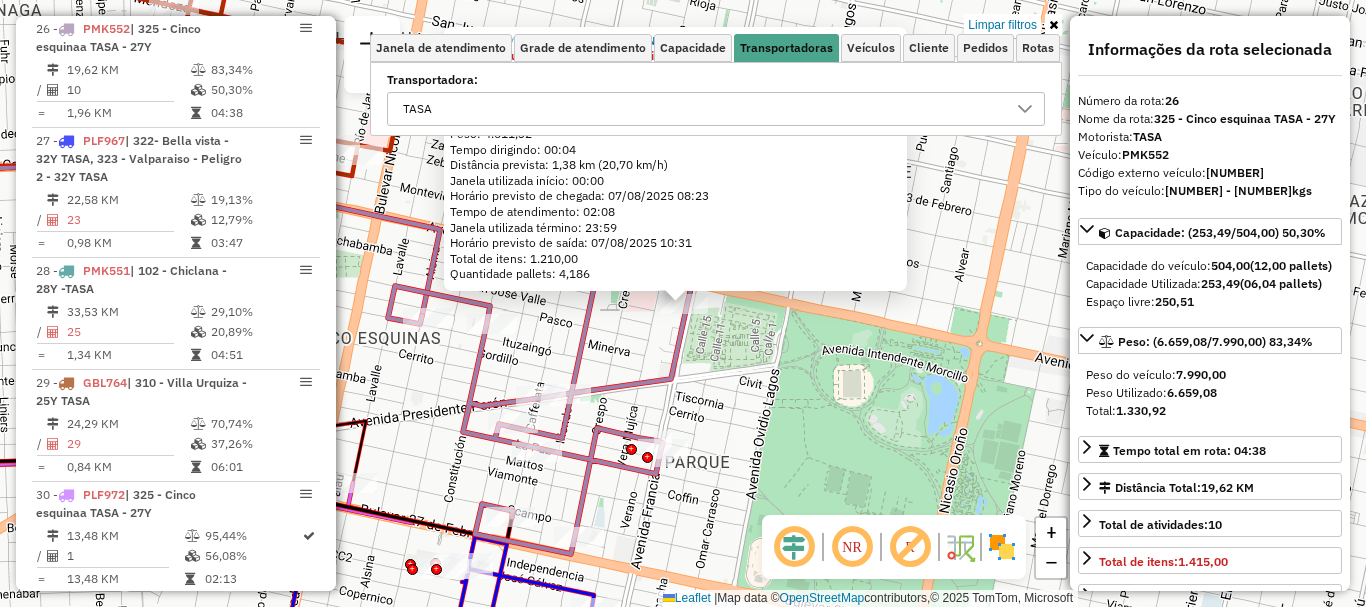 click on "[NUMBER] - [COMPANY] Limite de quantidade de itens excedido  Endereço: [STREET] [NUMBER]   Bairro:  (ROSARIO / )   Pedidos:  [NUMBER]   Cubagem: [NUMBER]  Peso: [NUMBER]  Tempo dirigindo: [TIME]   Distância prevista: [NUMBER] km ([NUMBER] km/h)   Janela utilizada início: [TIME]   Horário previsto de chegada: [DATE] [TIME]   Tempo de atendimento: [TIME]   Janela utilizada término: [TIME]   Horário previsto de saída: [DATE] [TIME]   Total de itens: [NUMBER]   Quantidade pallets: [NUMBER]  × Limpar filtros Janela de atendimento Grade de atendimento Capacidade Transportadoras Veículos Cliente Pedidos  Rotas Selecione os dias de semana para filtrar as janelas de atendimento  Seg   Ter   Qua   Qui   Sex   Sáb   Dom  Informe o período da janela de atendimento: De: Até:  Filtrar exatamente a janela do cliente  Considerar janela de atendimento padrão  Selecione os dias de semana para filtrar as grades de atendimento  Seg   Ter   Qua   Qui   Sex   Sáb   Dom   Peso mínimo:   Peso máximo:   De:  TASA" 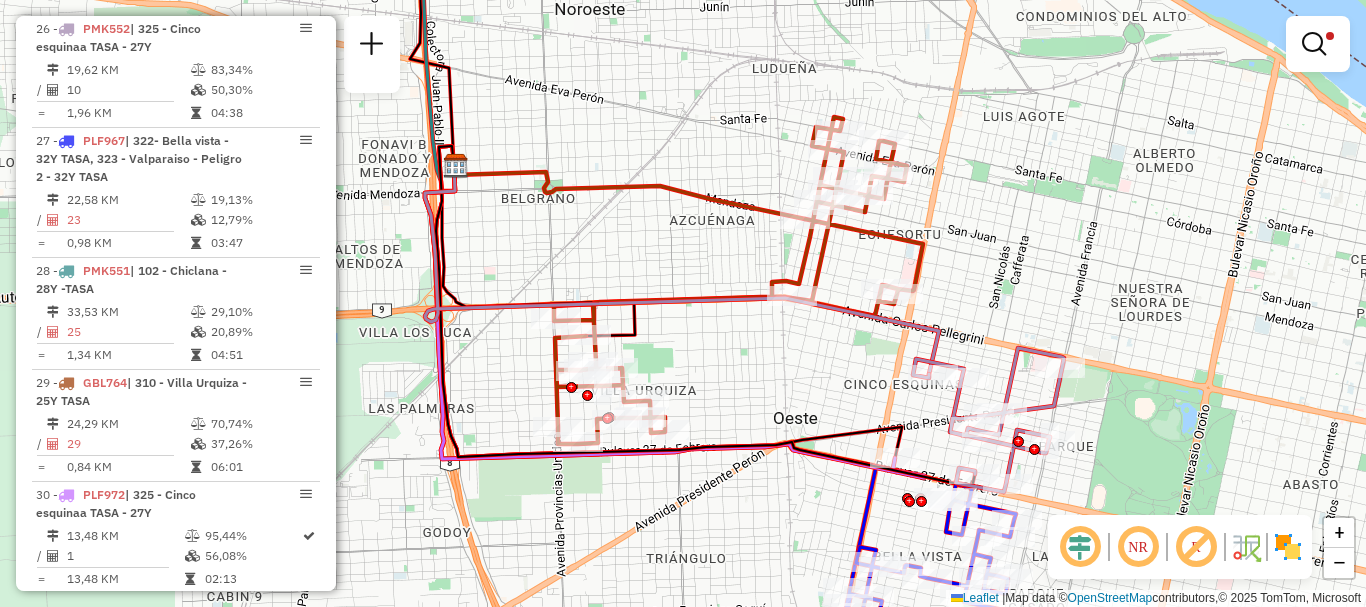 drag, startPoint x: 682, startPoint y: 481, endPoint x: 1035, endPoint y: 493, distance: 353.20392 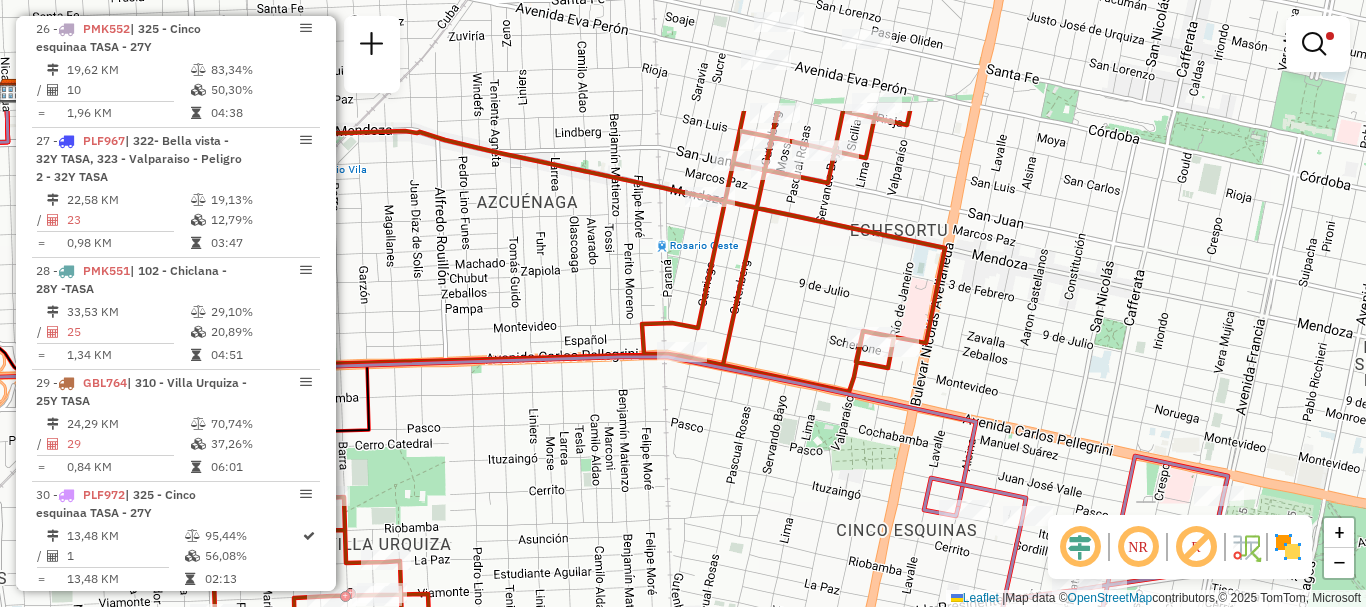 drag, startPoint x: 746, startPoint y: 387, endPoint x: 659, endPoint y: 558, distance: 191.85933 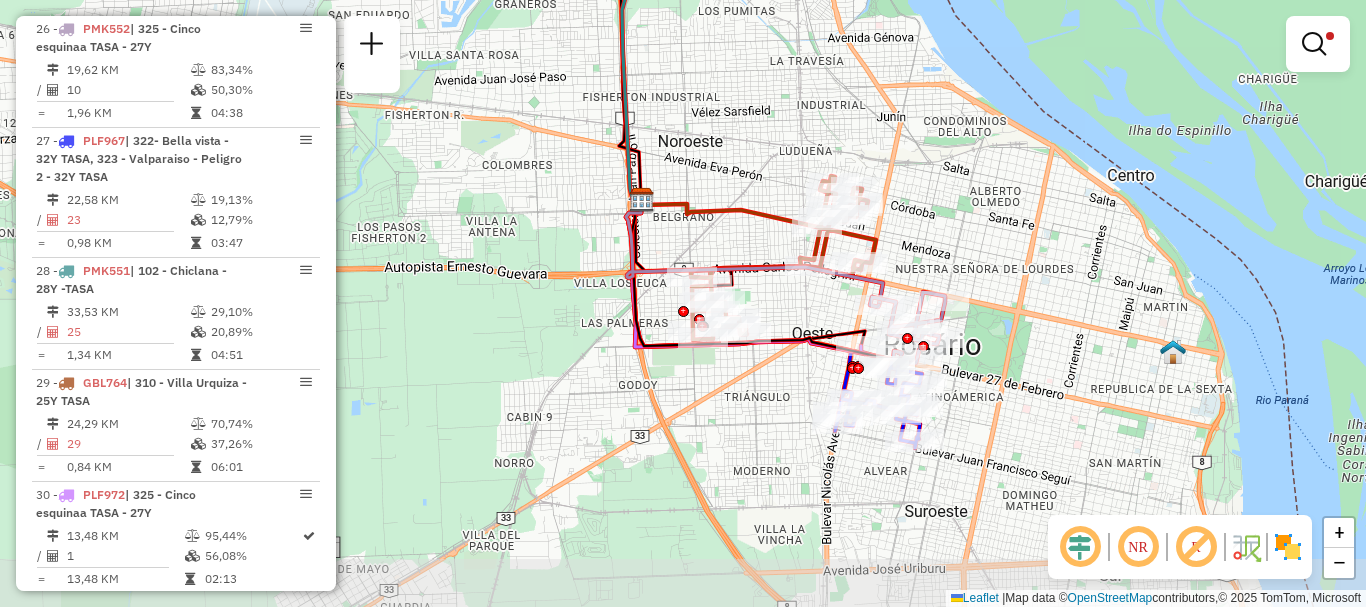 drag, startPoint x: 697, startPoint y: 315, endPoint x: 818, endPoint y: 107, distance: 240.63458 